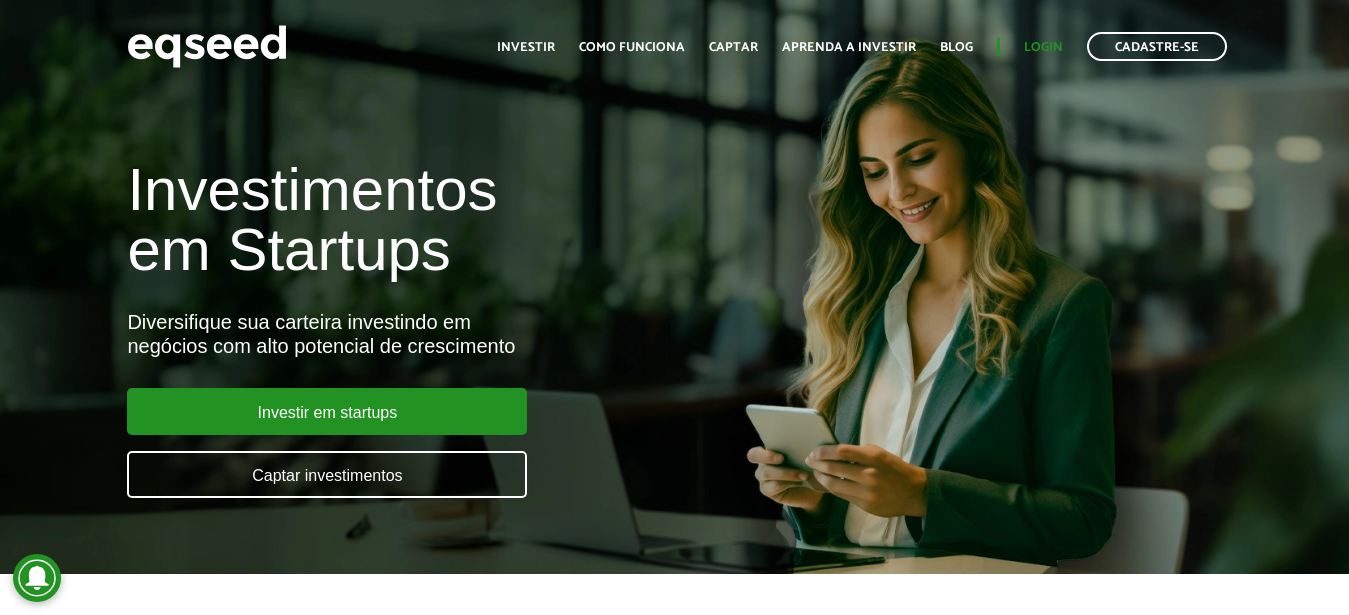 scroll, scrollTop: 0, scrollLeft: 0, axis: both 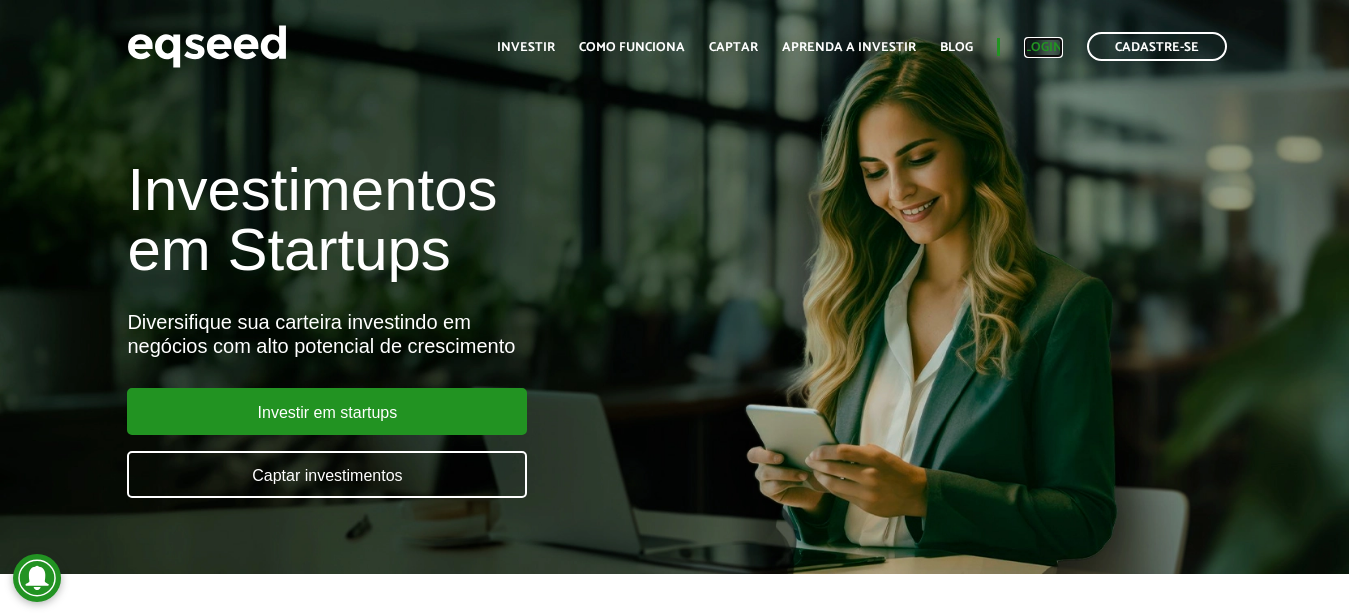 click on "Login" at bounding box center (1043, 47) 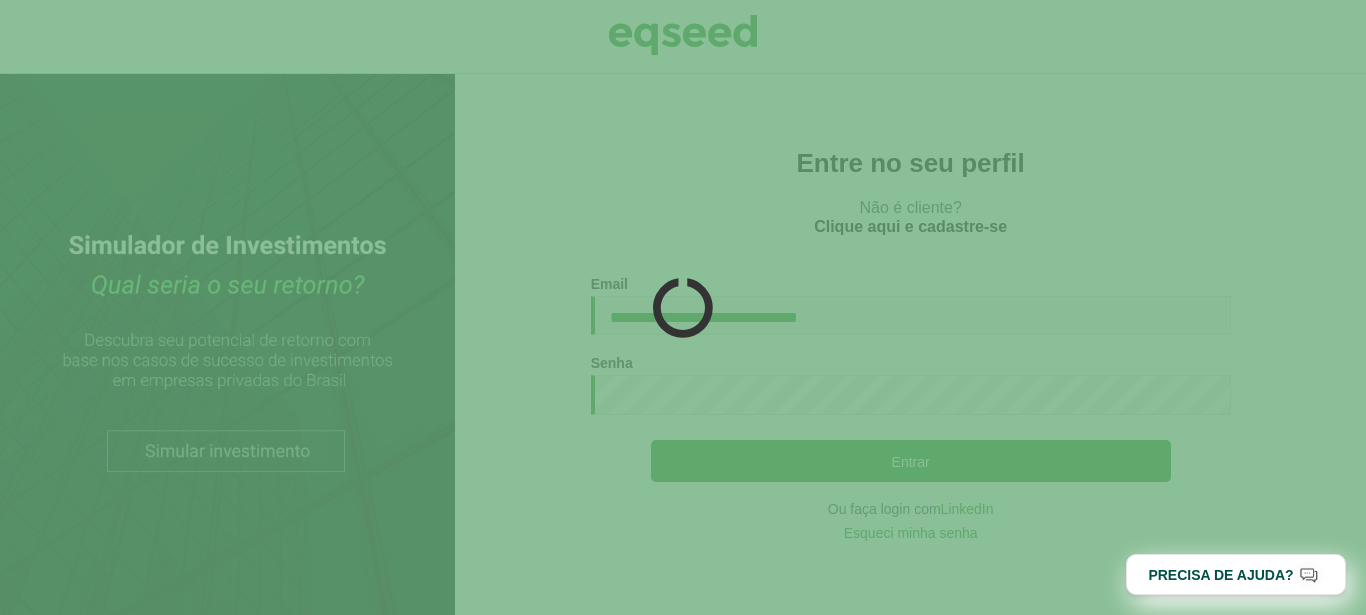 scroll, scrollTop: 0, scrollLeft: 0, axis: both 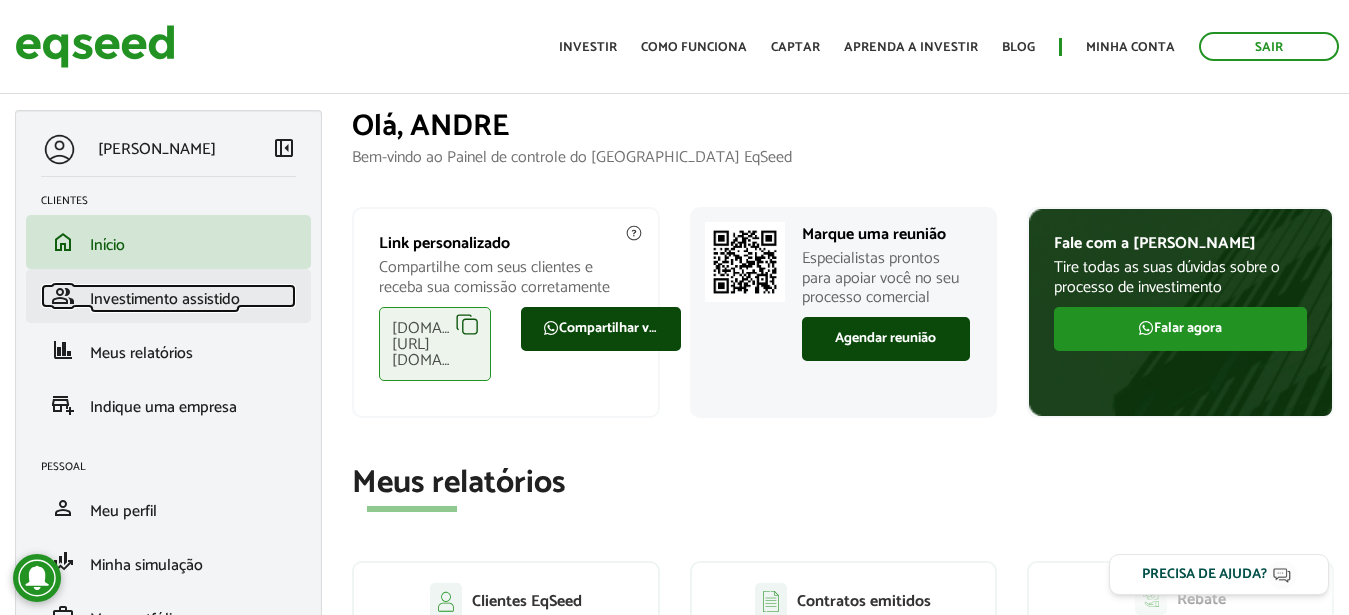 click on "Investimento assistido" at bounding box center (165, 299) 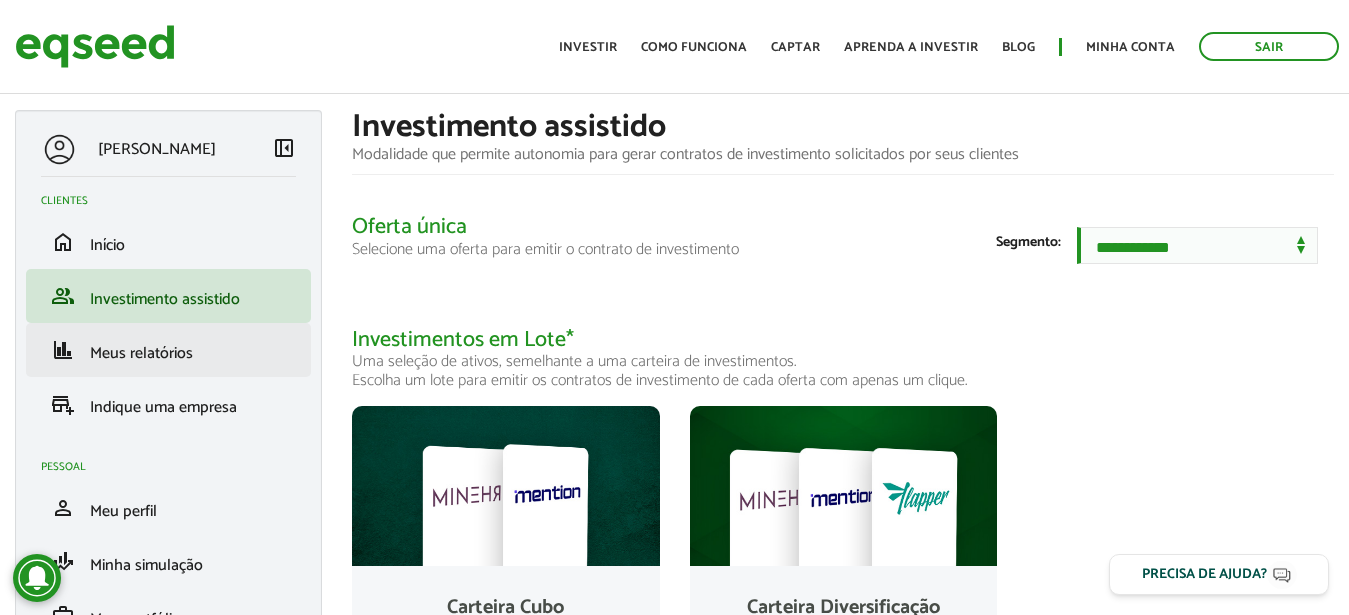 scroll, scrollTop: 0, scrollLeft: 0, axis: both 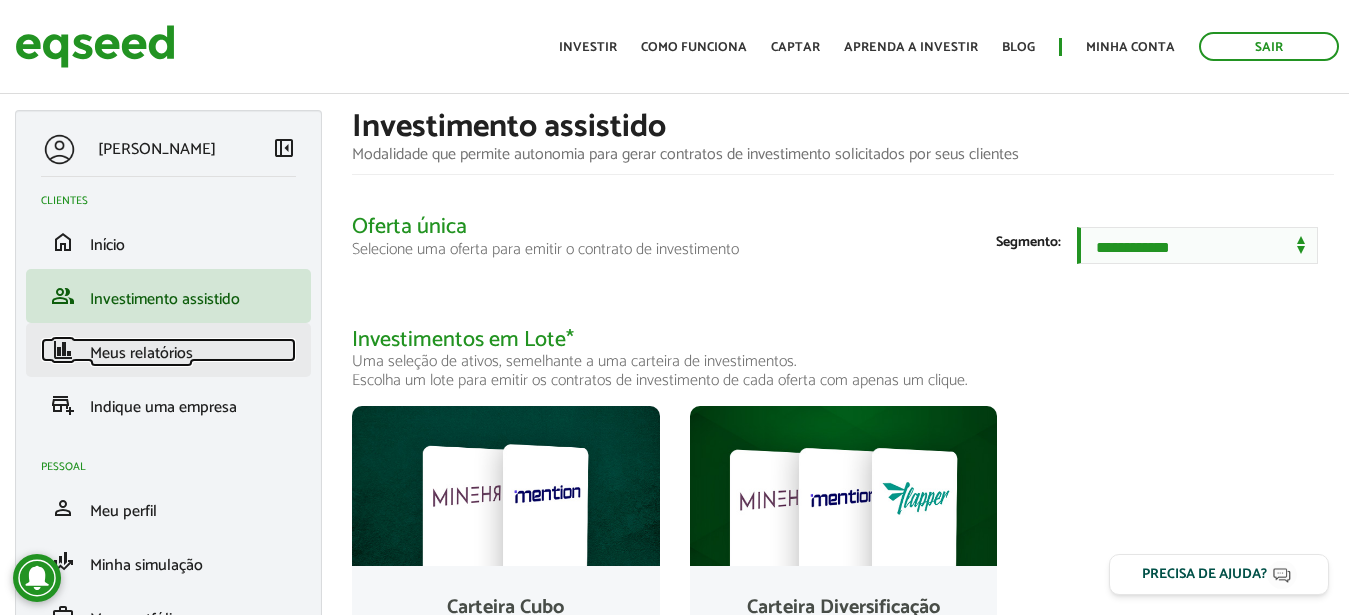 click on "Meus relatórios" at bounding box center (141, 353) 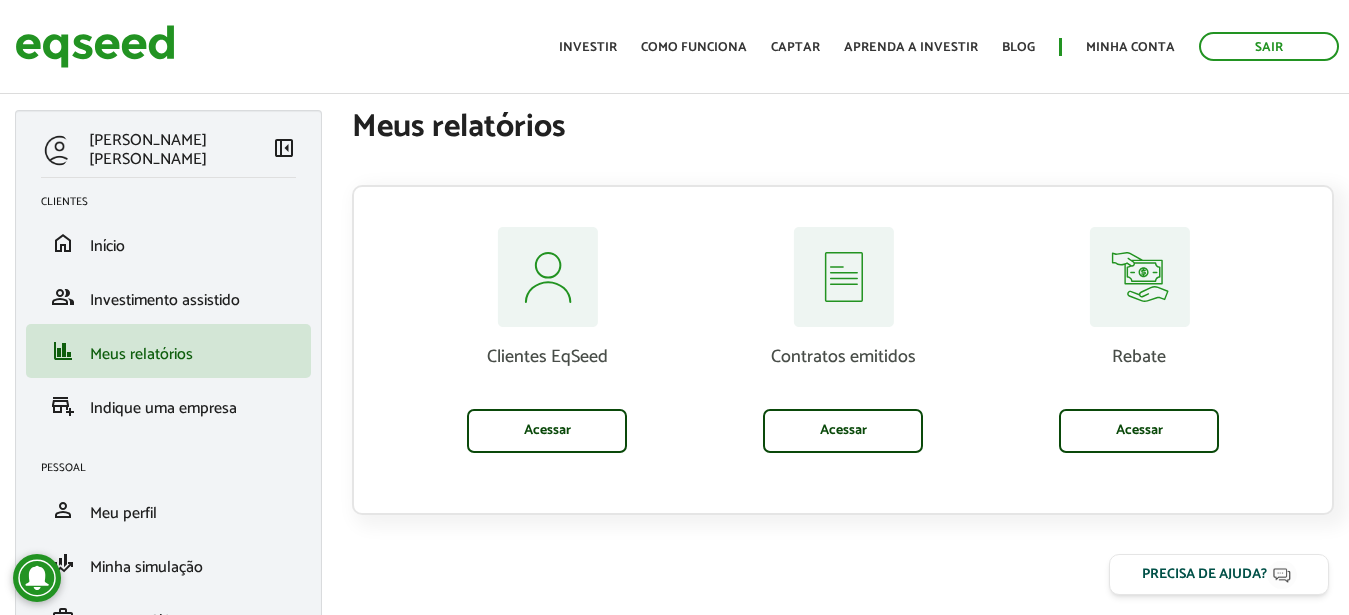 scroll, scrollTop: 0, scrollLeft: 0, axis: both 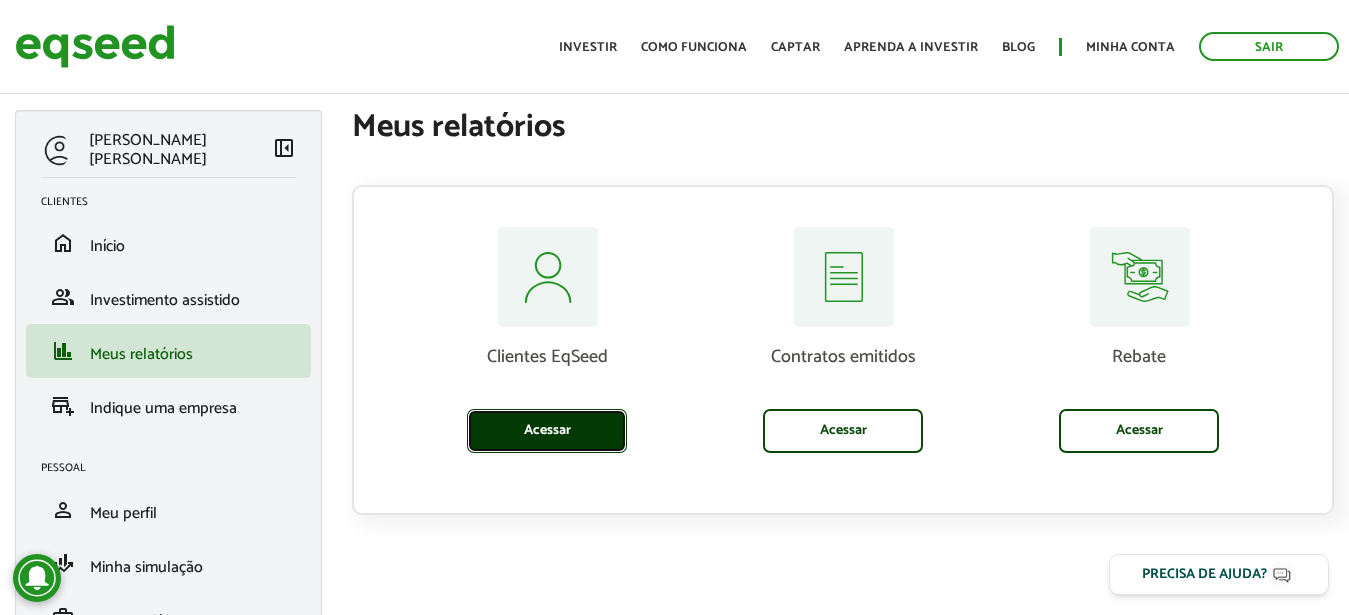 click on "Acessar" at bounding box center (547, 431) 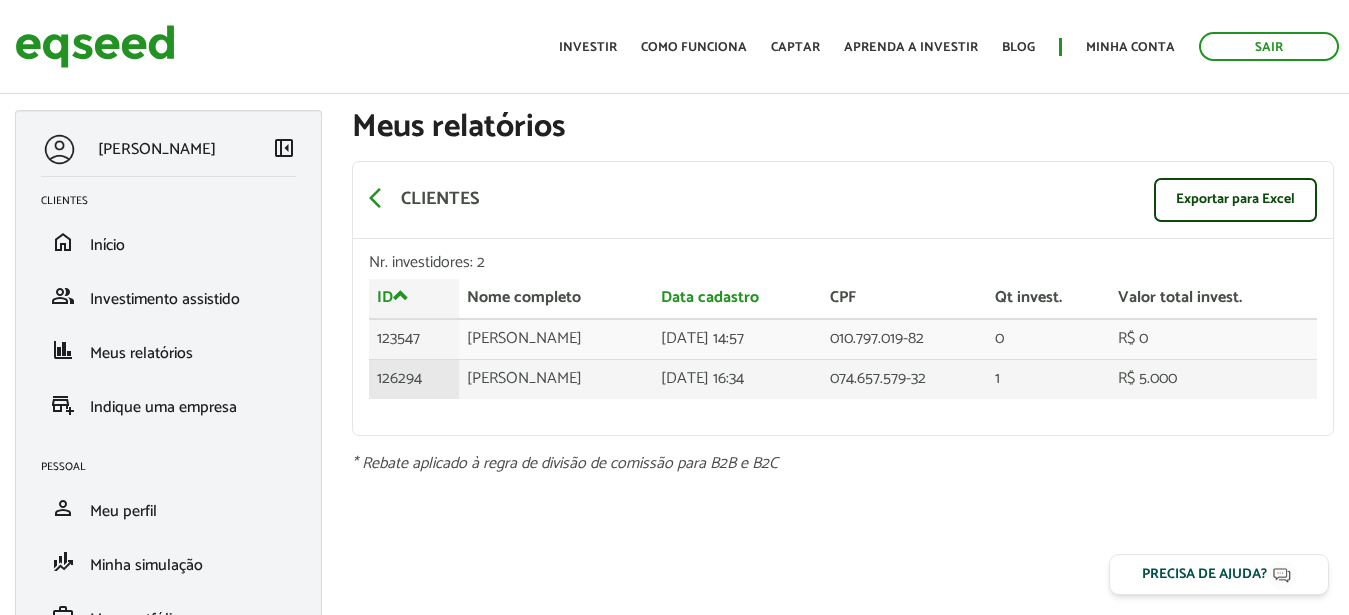 scroll, scrollTop: 0, scrollLeft: 0, axis: both 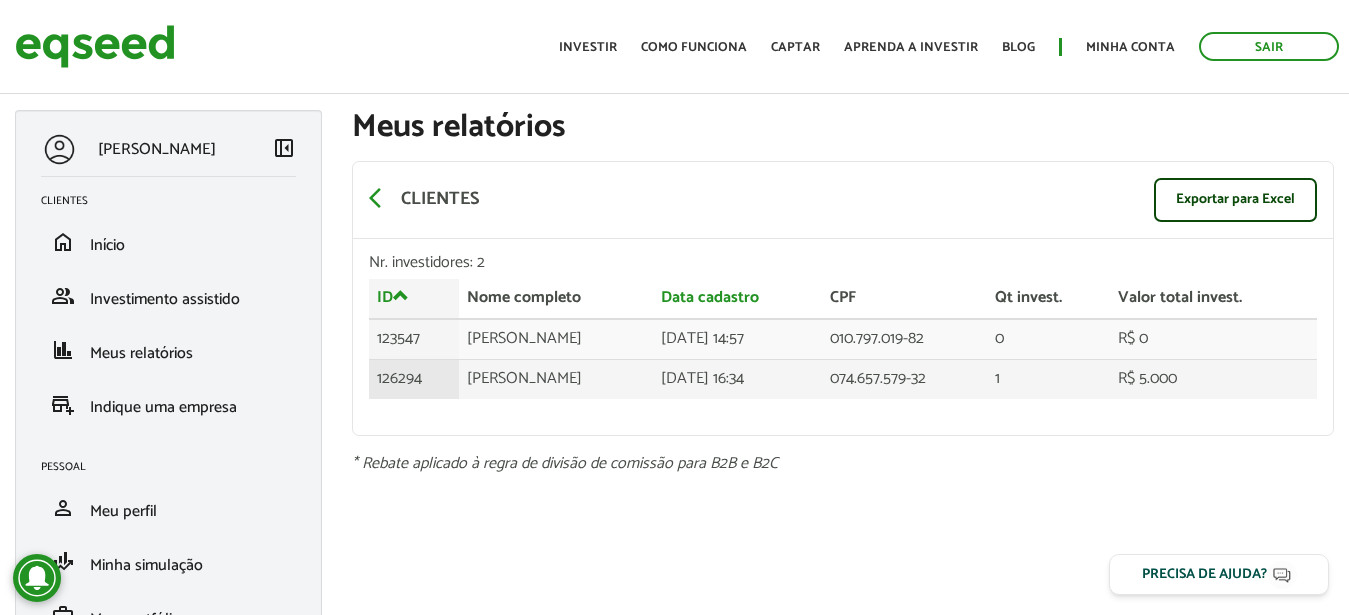 click on "[DATE] 16:34" at bounding box center (737, 378) 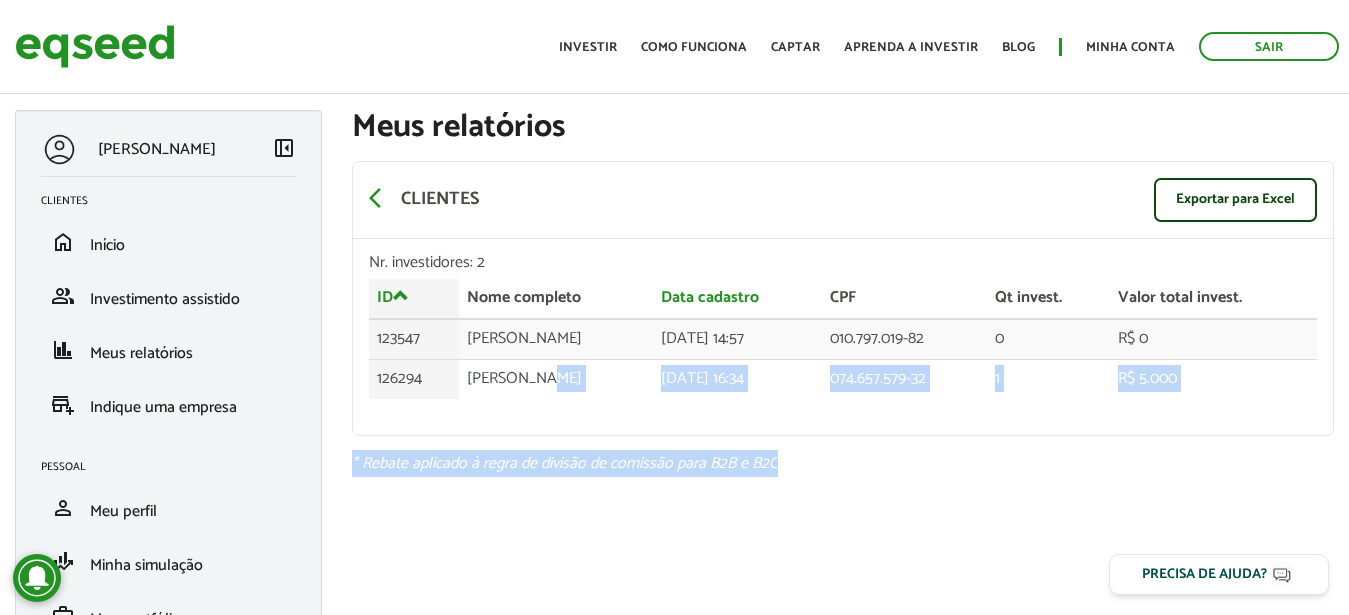 drag, startPoint x: 540, startPoint y: 383, endPoint x: 1365, endPoint y: 389, distance: 825.0218 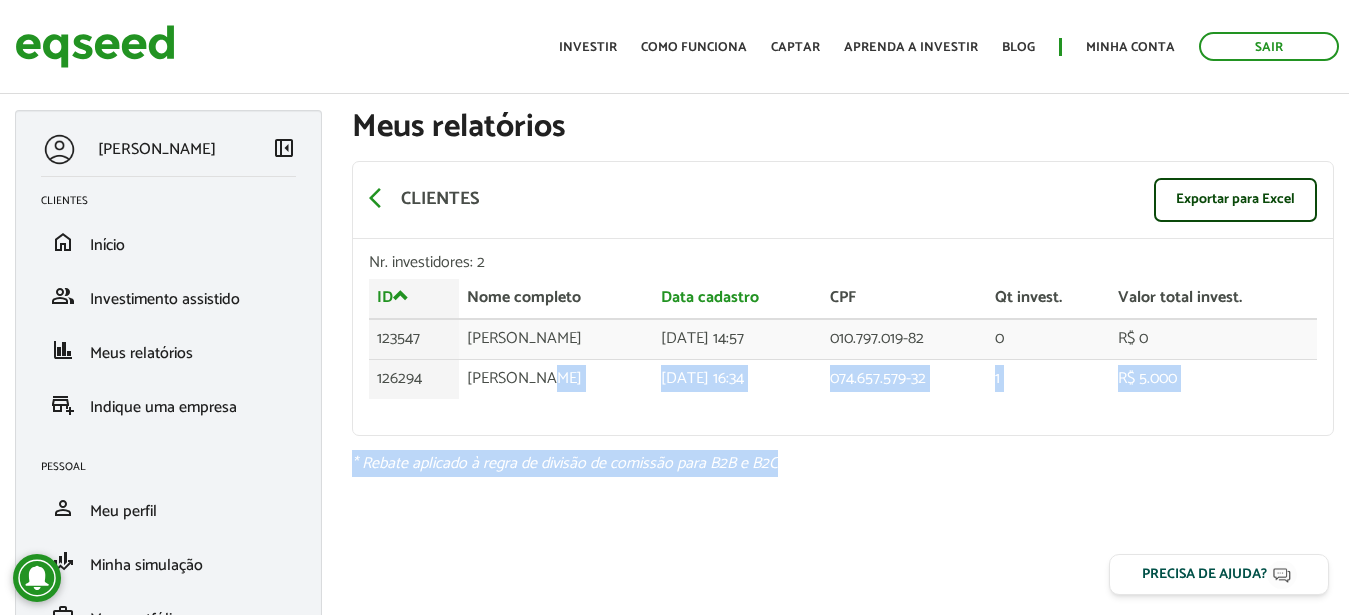 click on "* Rebate aplicado à regra de divisão de comissão para B2B e B2C" at bounding box center (843, 464) 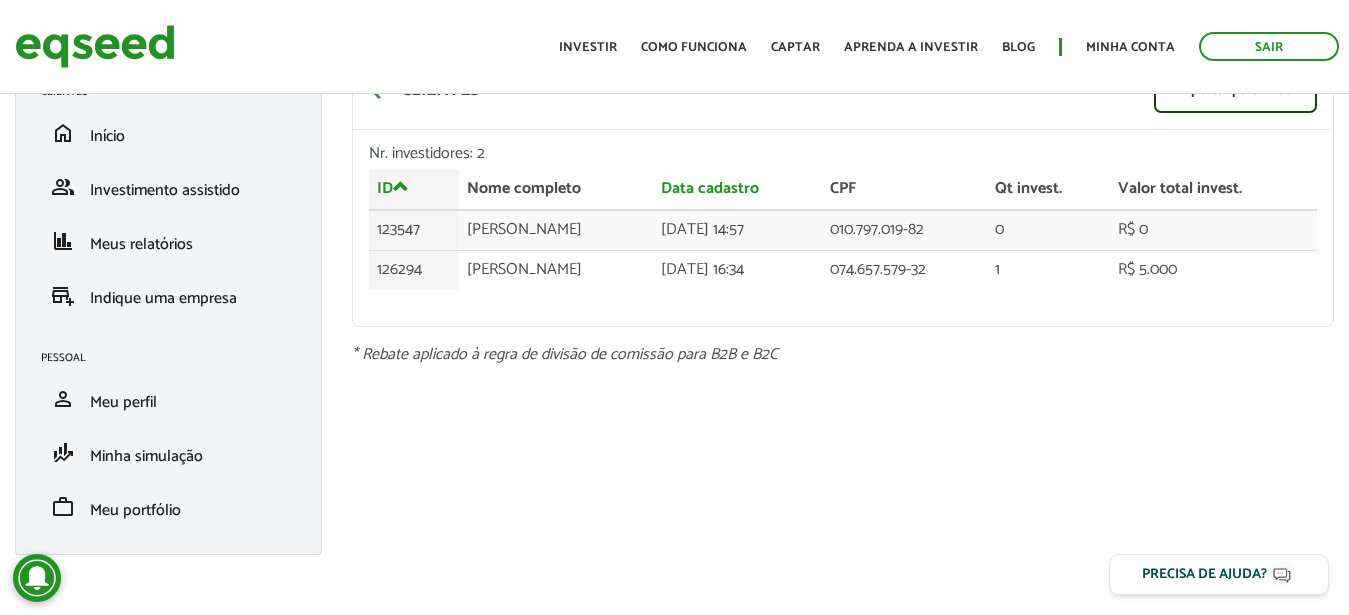 scroll, scrollTop: 0, scrollLeft: 0, axis: both 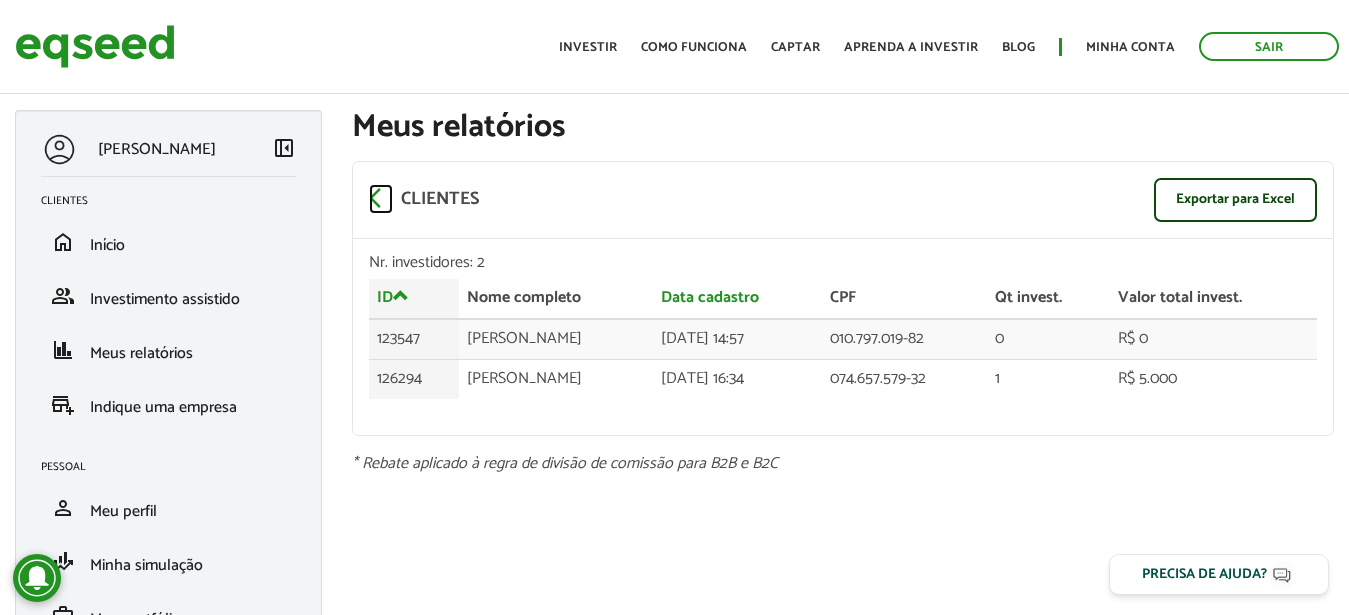 click on "arrow_back_ios" at bounding box center (381, 198) 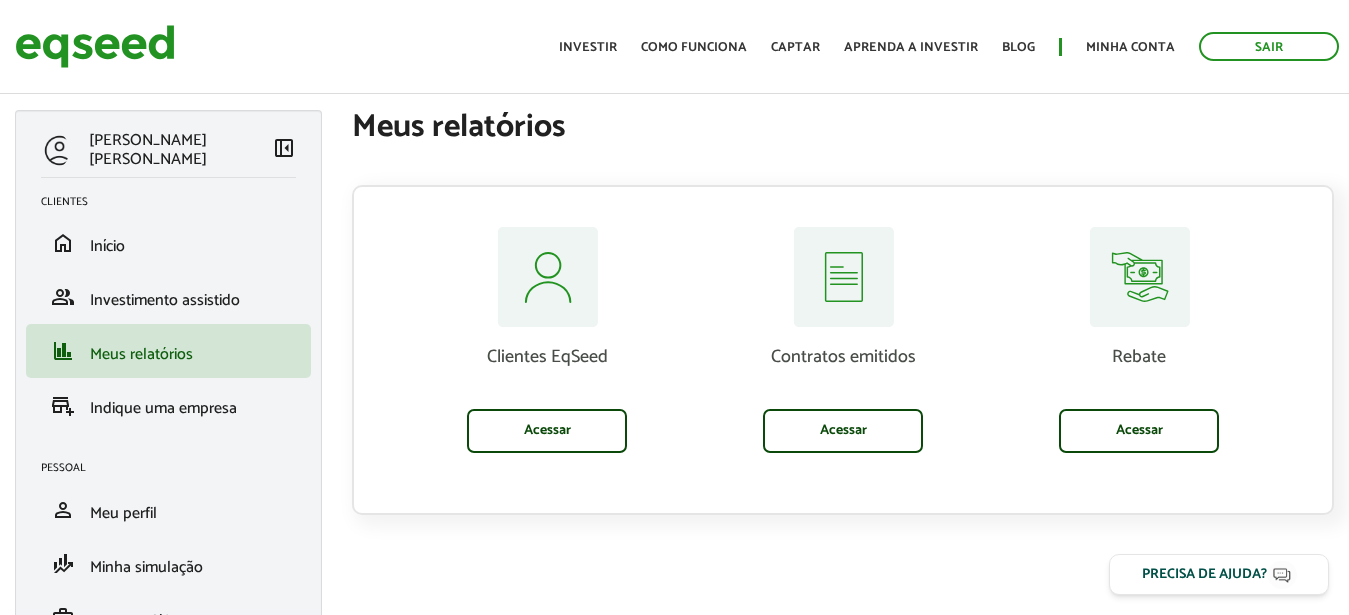 scroll, scrollTop: 0, scrollLeft: 0, axis: both 